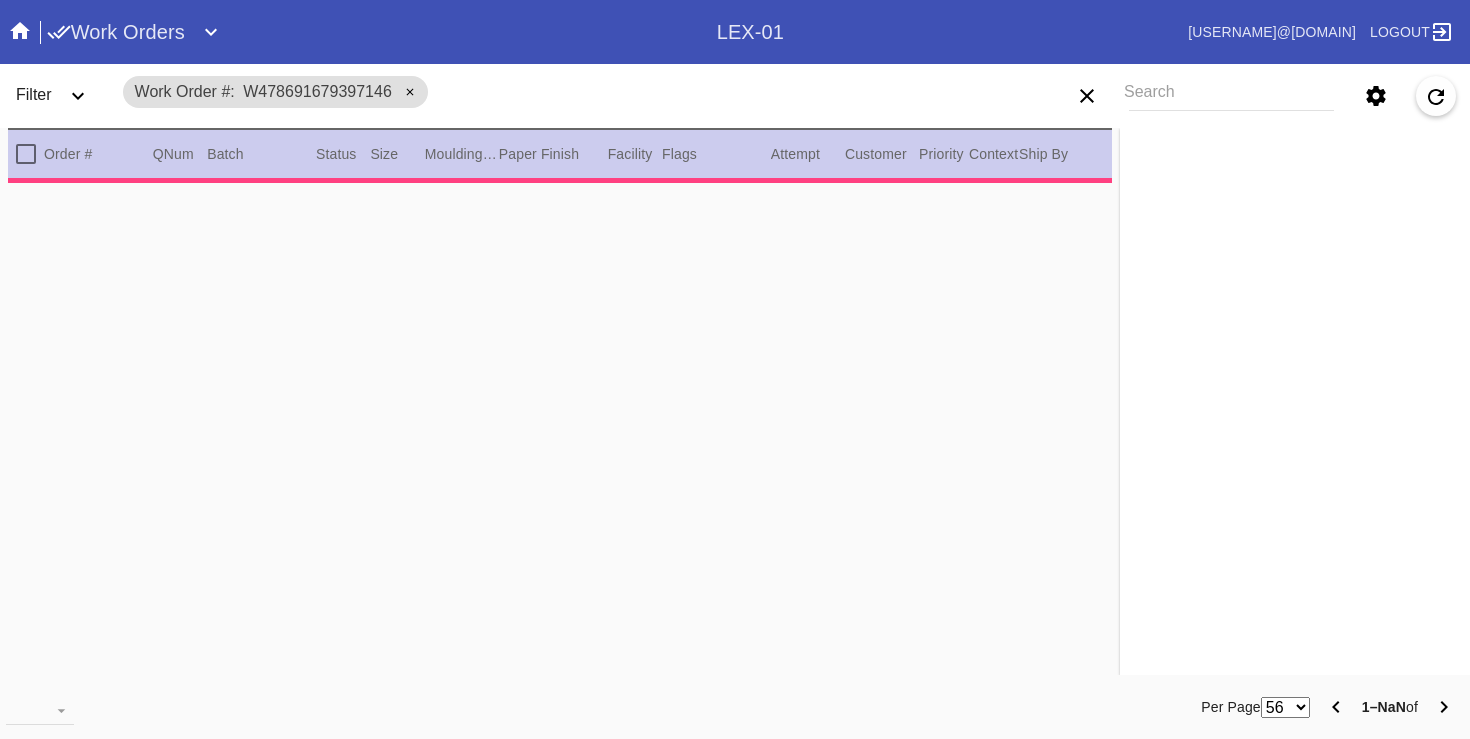 scroll, scrollTop: 0, scrollLeft: 0, axis: both 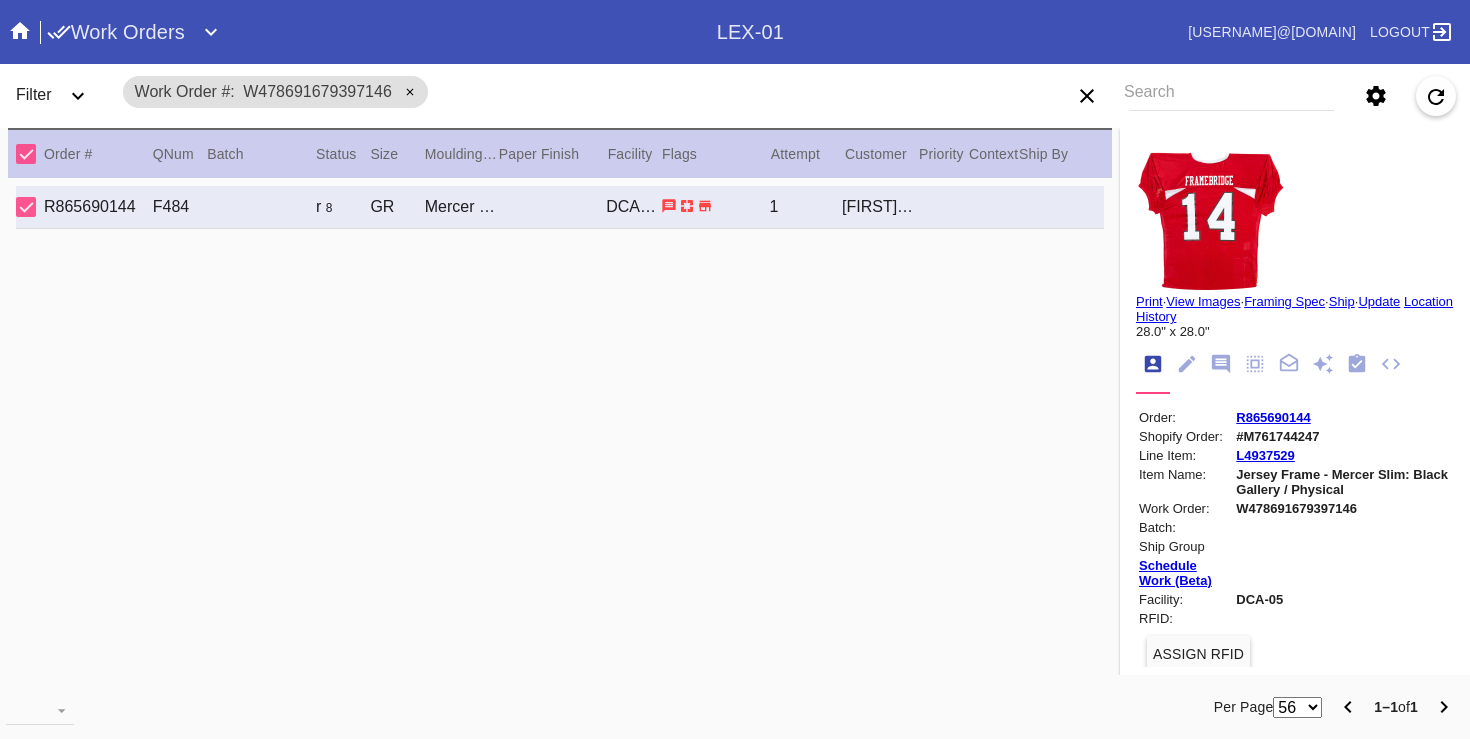 click on "Update" at bounding box center [1379, 301] 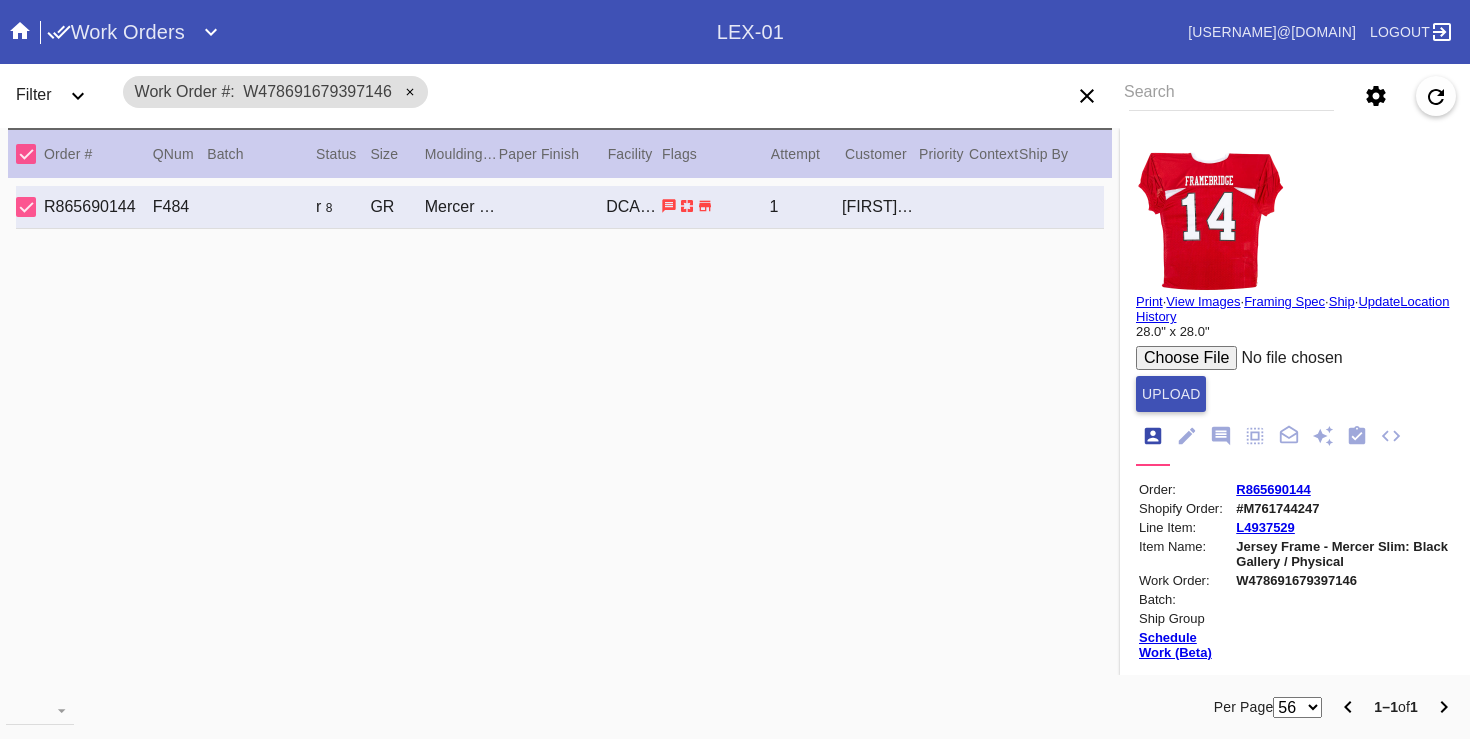 click at bounding box center [1287, 358] 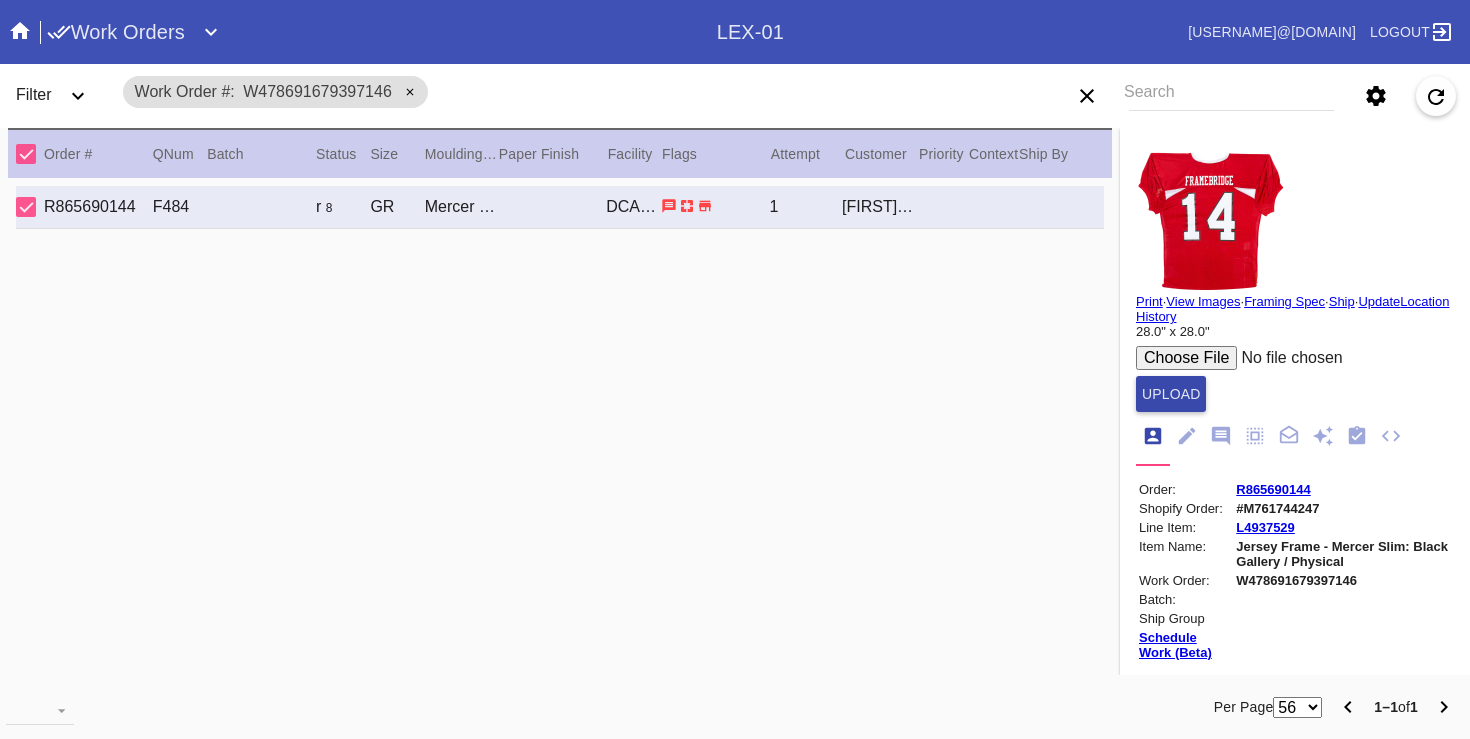 click on "Upload" at bounding box center [1171, 394] 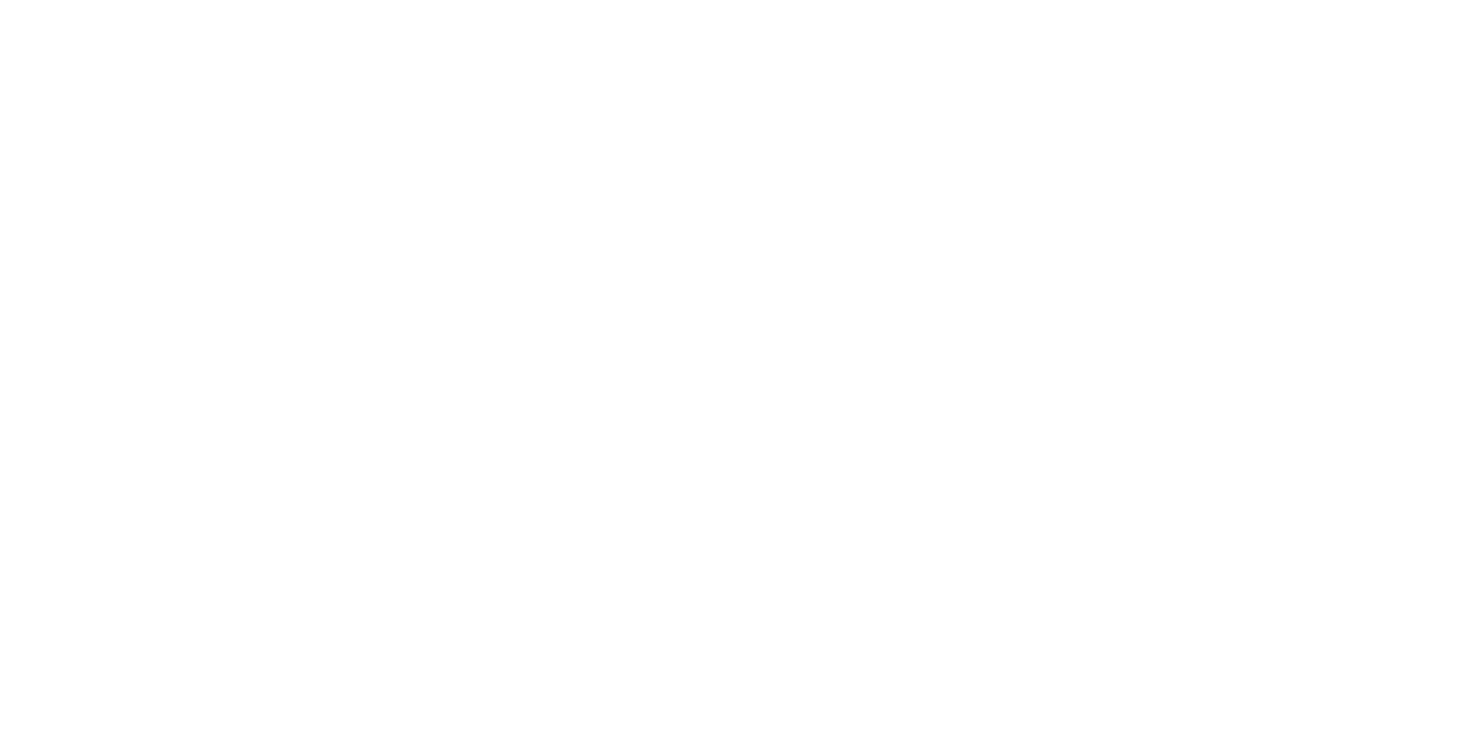 scroll, scrollTop: 0, scrollLeft: 0, axis: both 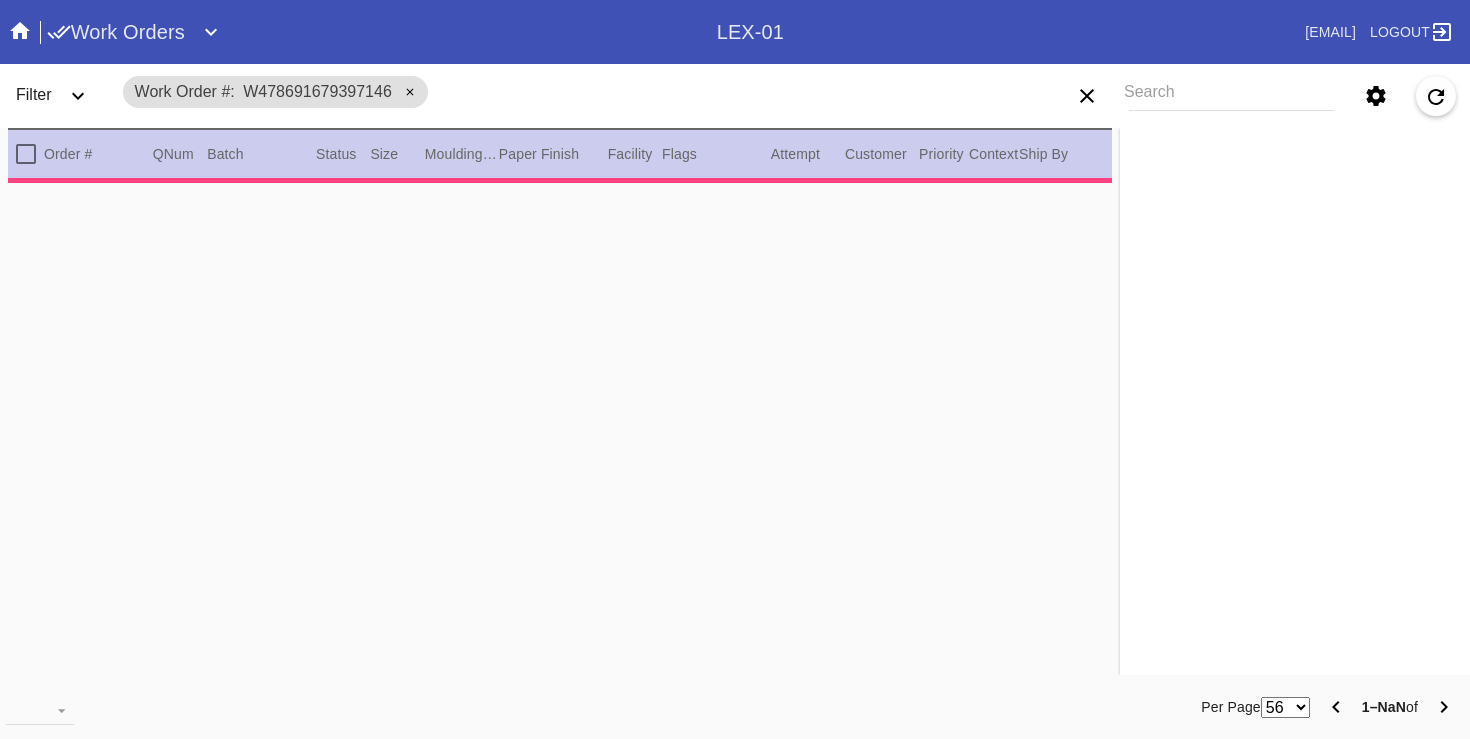 type on "2.0" 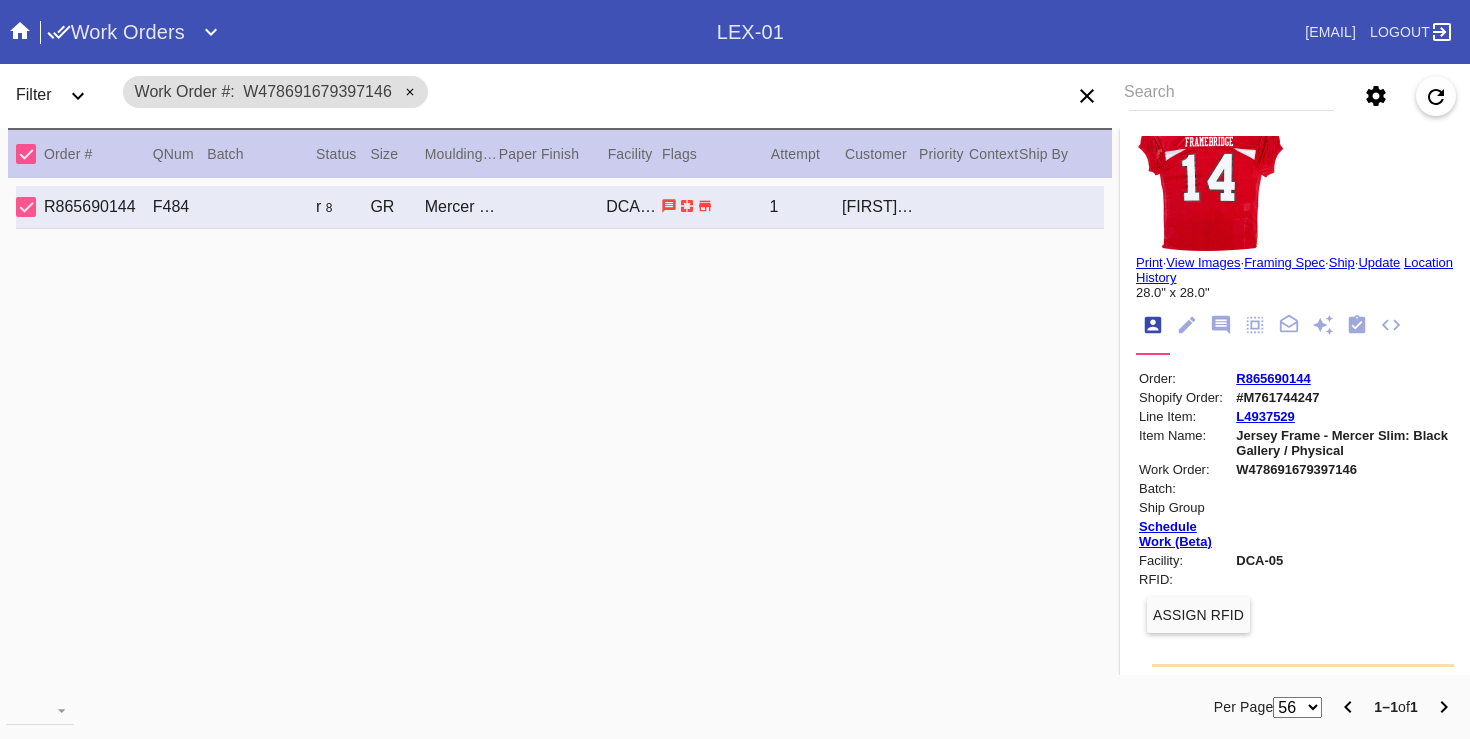 scroll, scrollTop: 0, scrollLeft: 0, axis: both 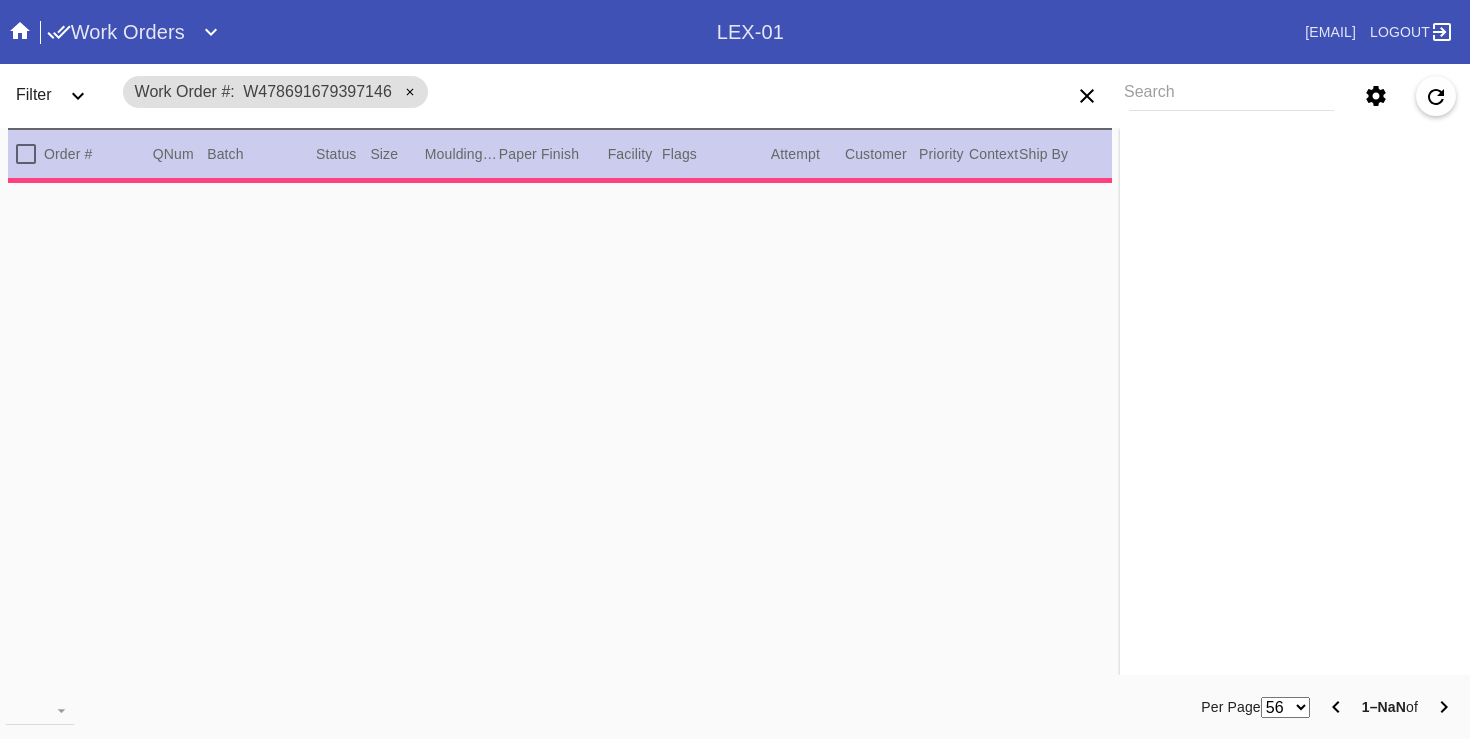 type on "2.0" 